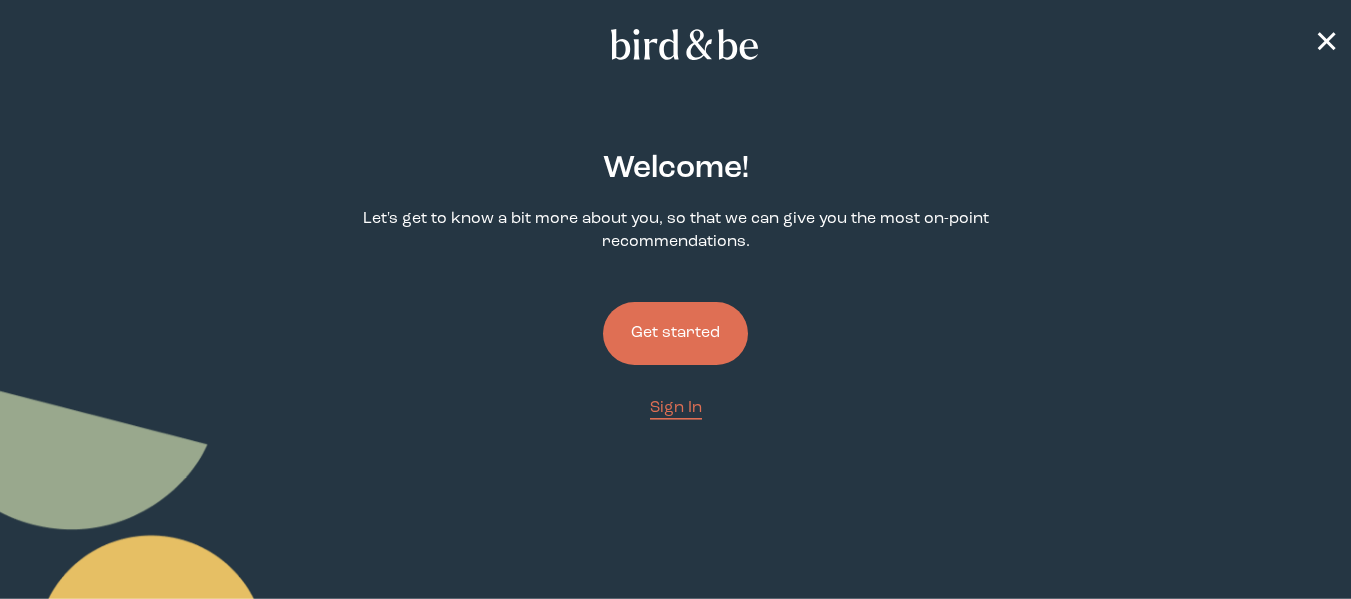 scroll, scrollTop: 0, scrollLeft: 0, axis: both 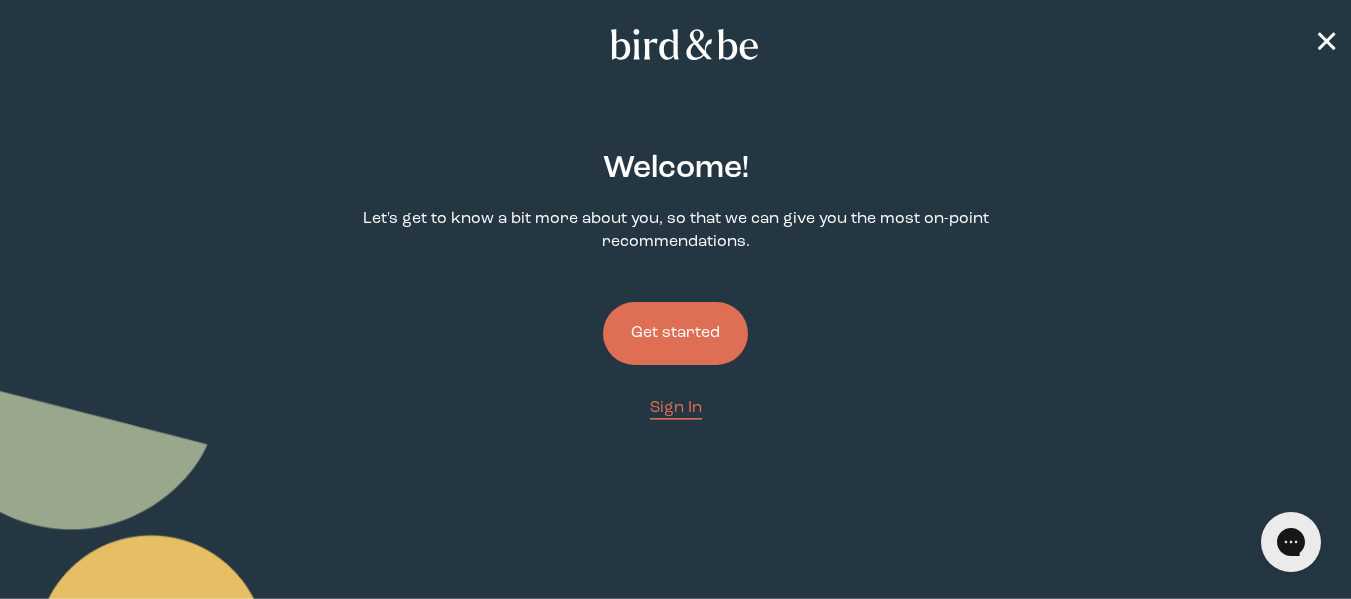 click on "Get started" at bounding box center (675, 333) 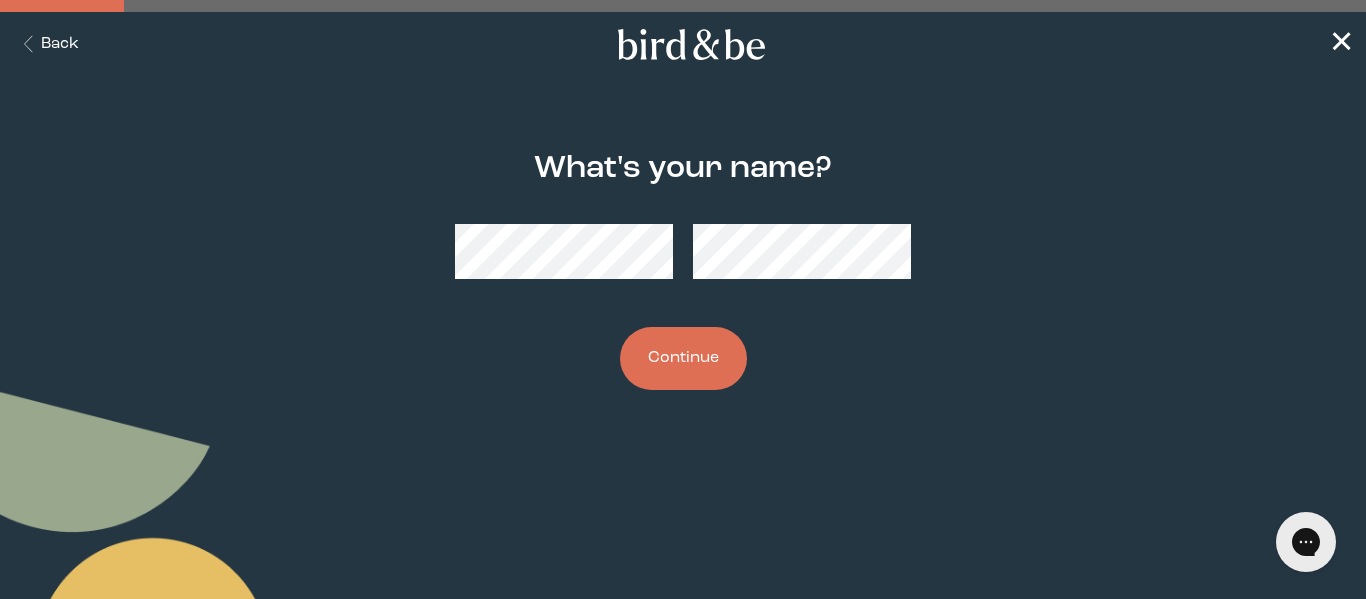click at bounding box center (683, 251) 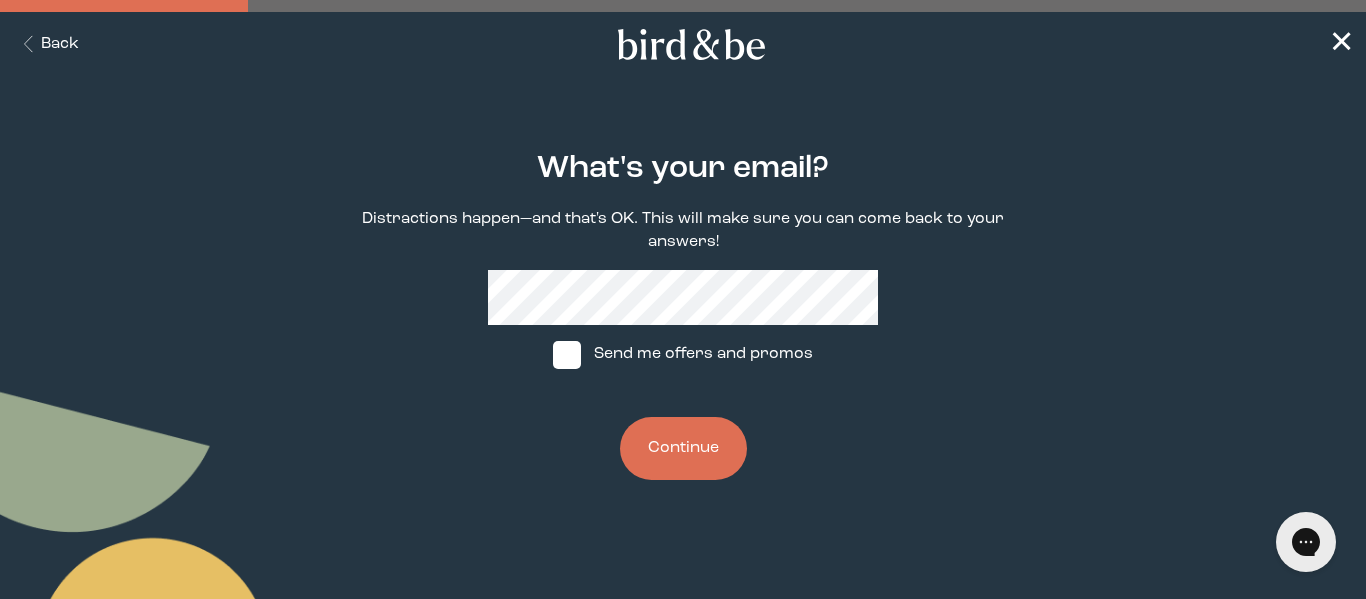 click at bounding box center [567, 355] 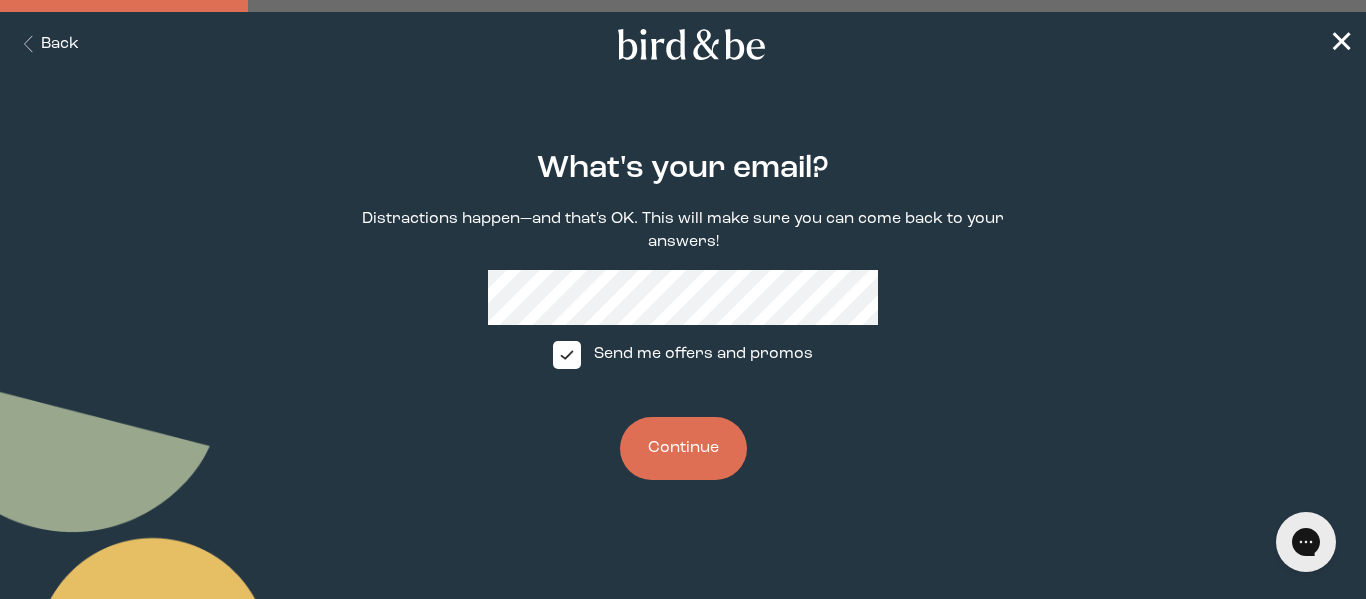 click on "Continue" at bounding box center (683, 448) 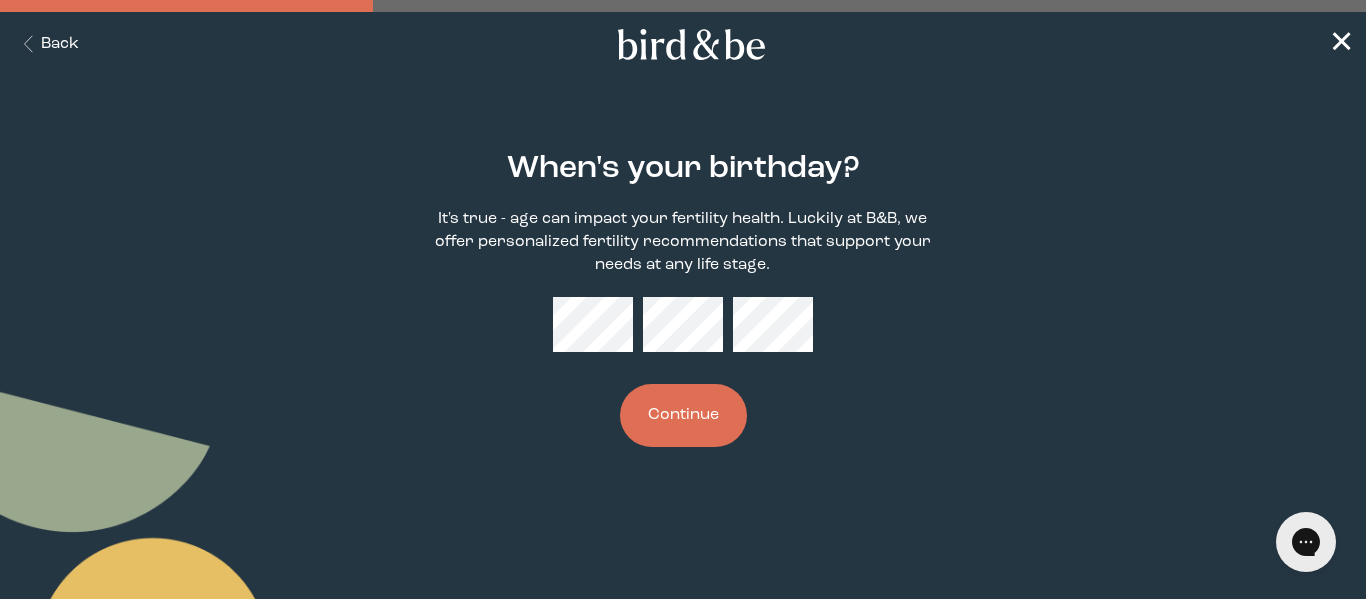click on "Continue" at bounding box center (683, 415) 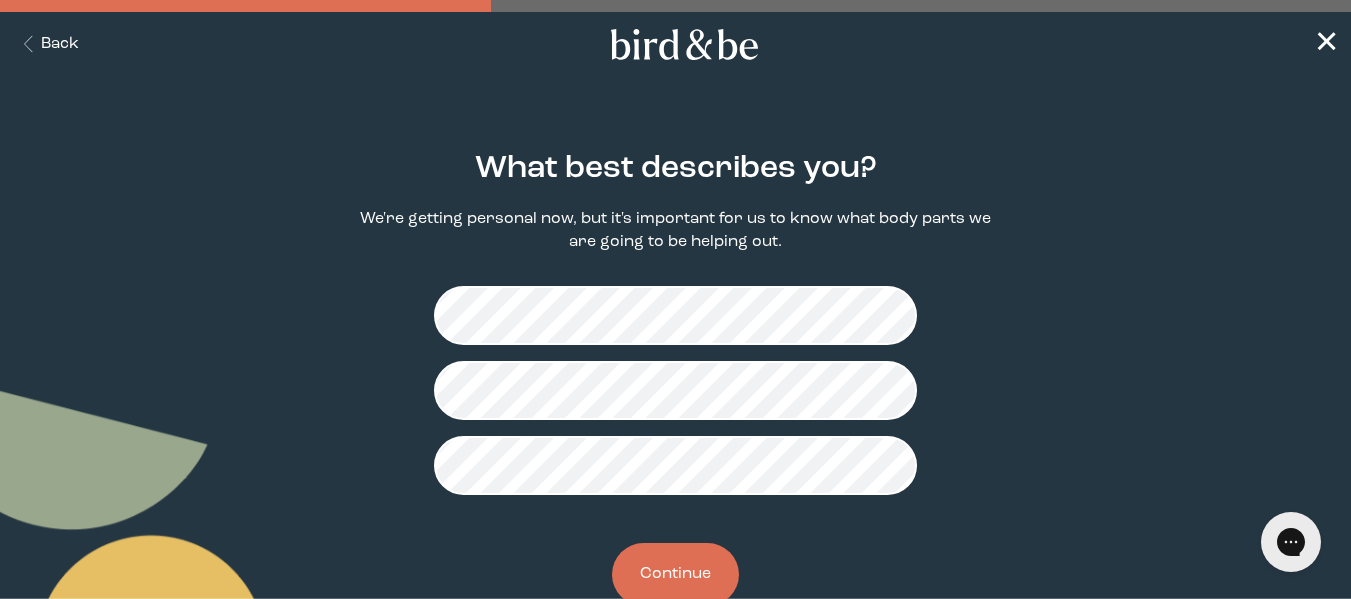 click on "Continue" at bounding box center [675, 574] 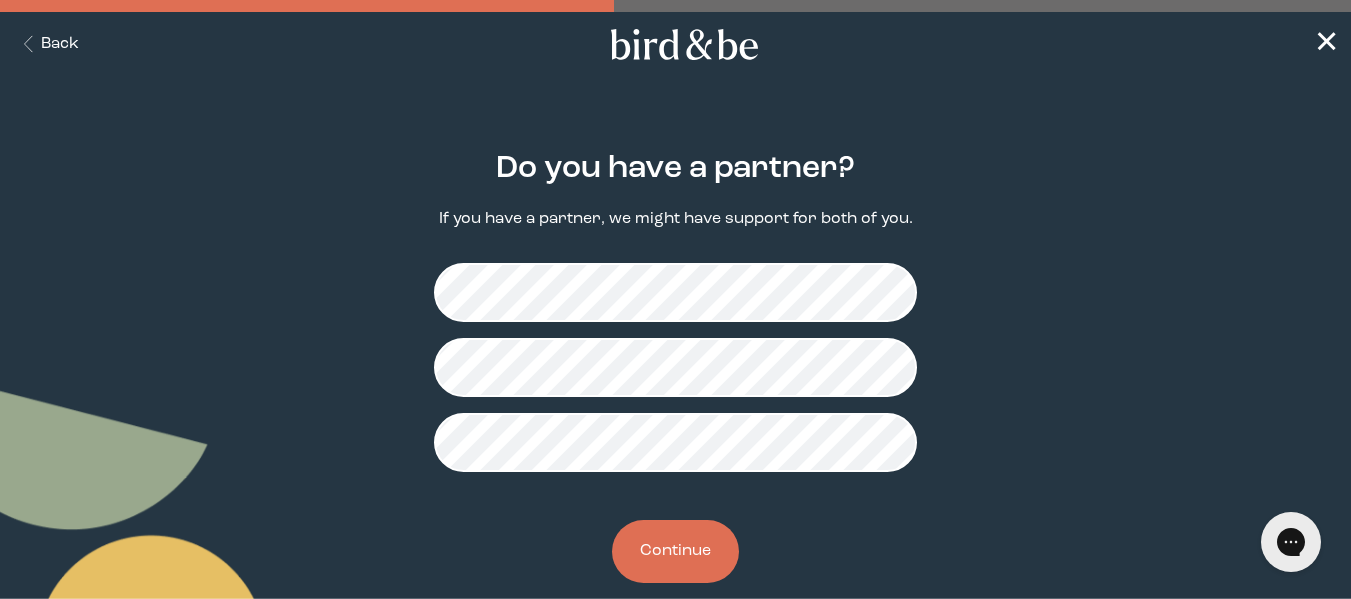 click on "Continue" at bounding box center [675, 551] 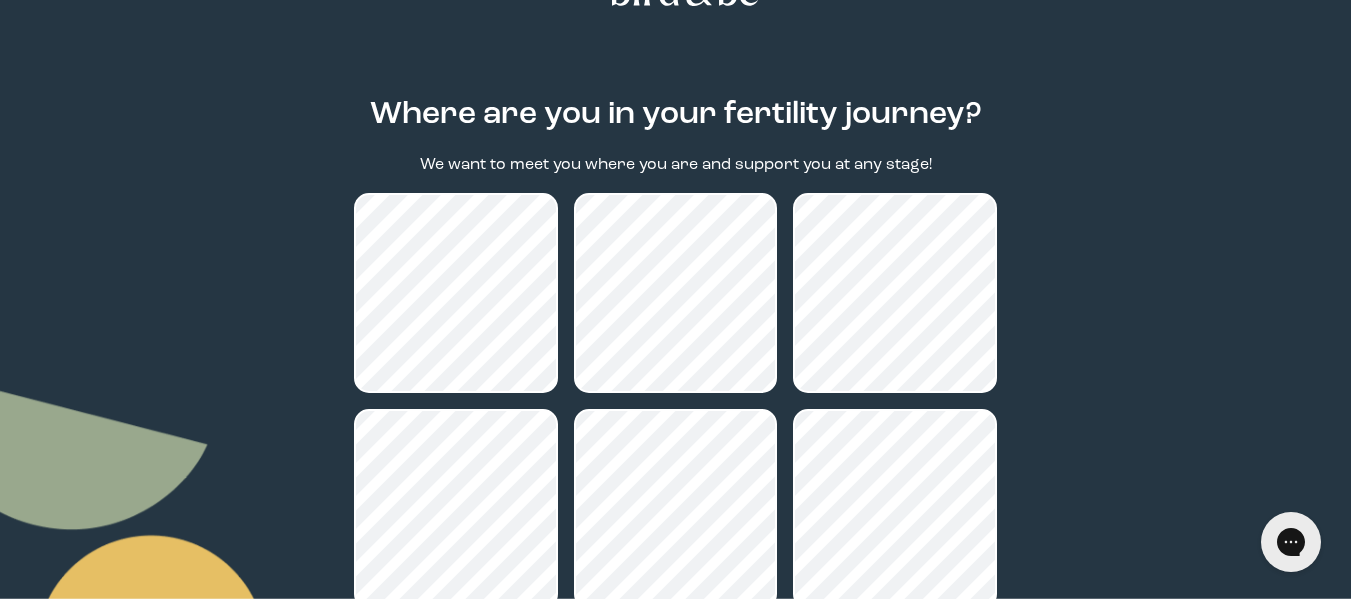 scroll, scrollTop: 100, scrollLeft: 0, axis: vertical 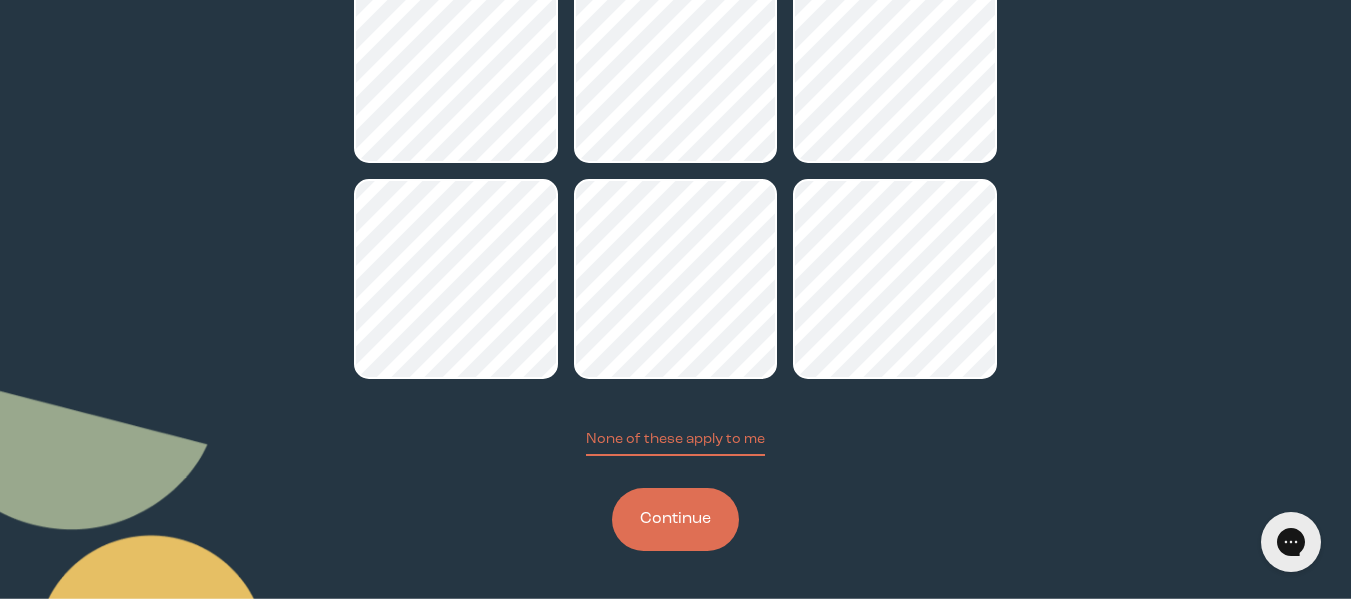 click on "Continue" at bounding box center (675, 519) 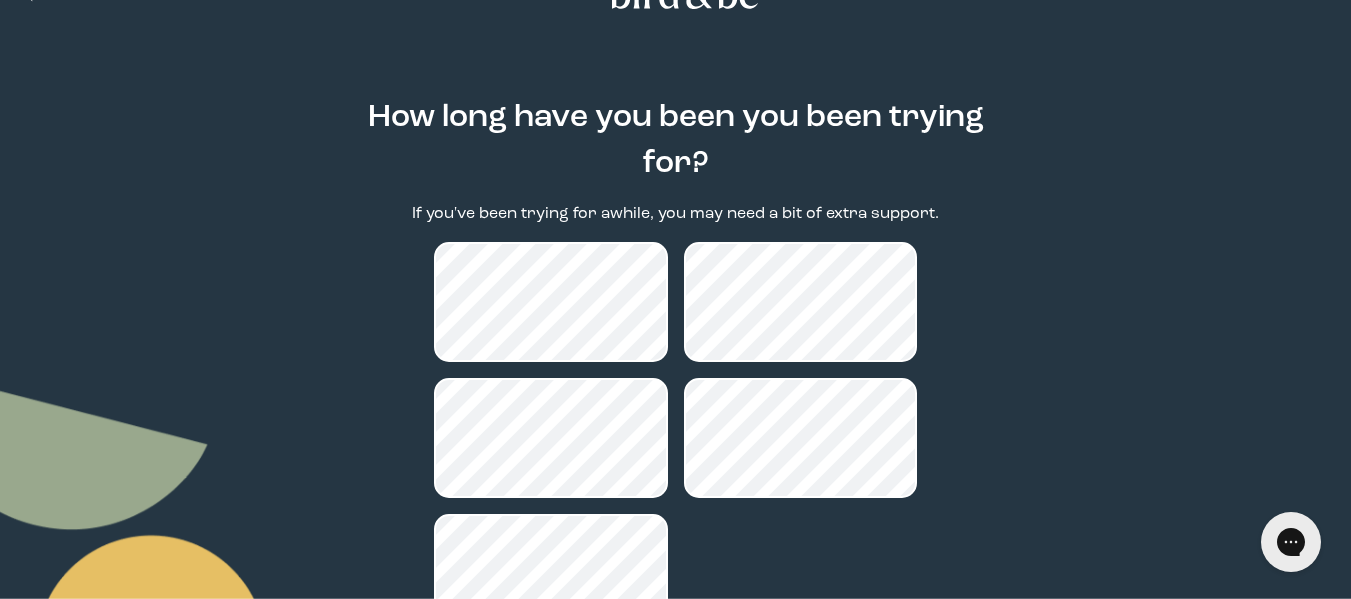 scroll, scrollTop: 100, scrollLeft: 0, axis: vertical 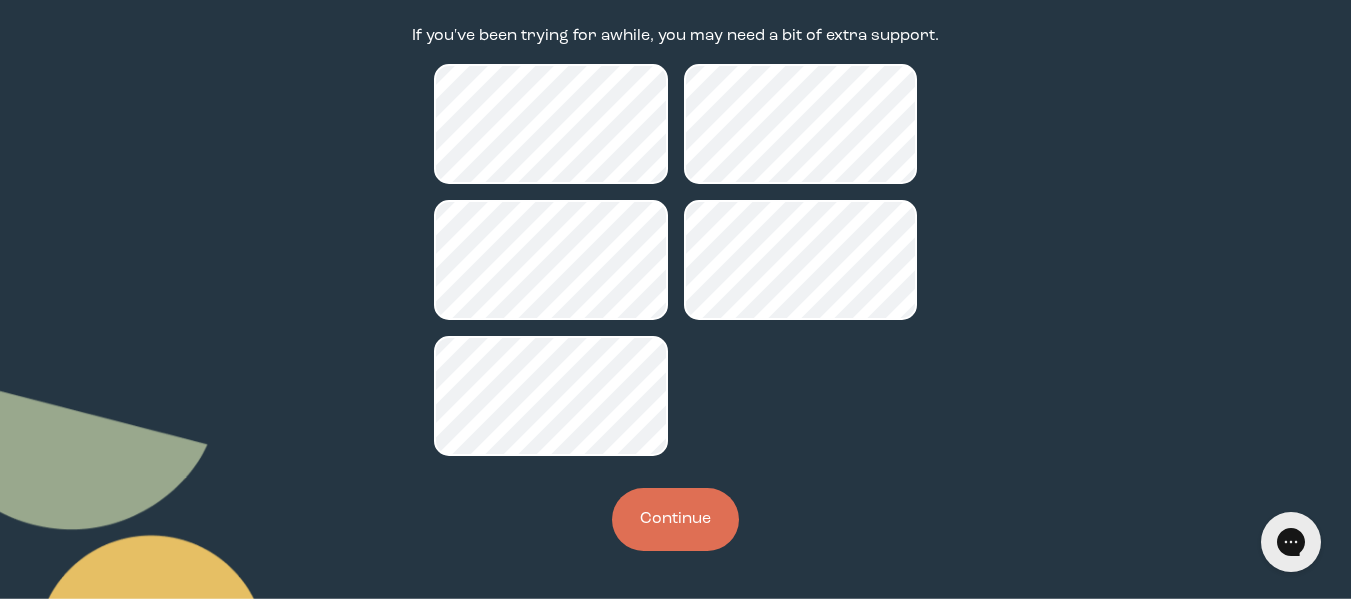 click on "Continue" at bounding box center (675, 519) 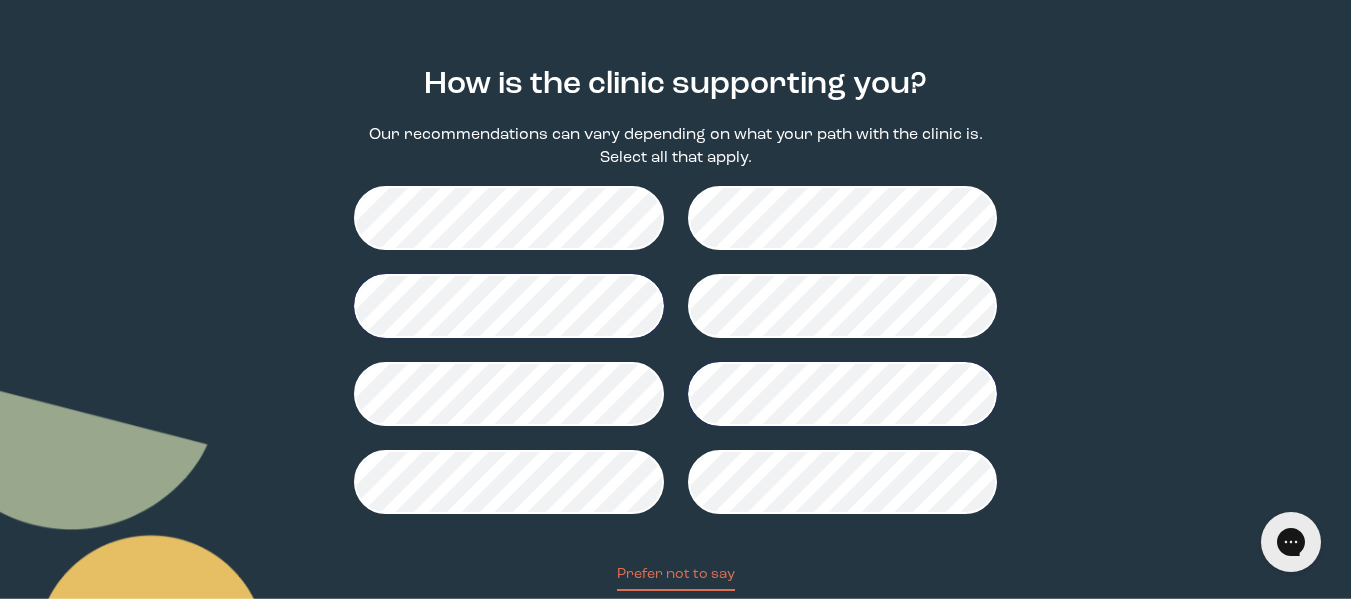 scroll, scrollTop: 200, scrollLeft: 0, axis: vertical 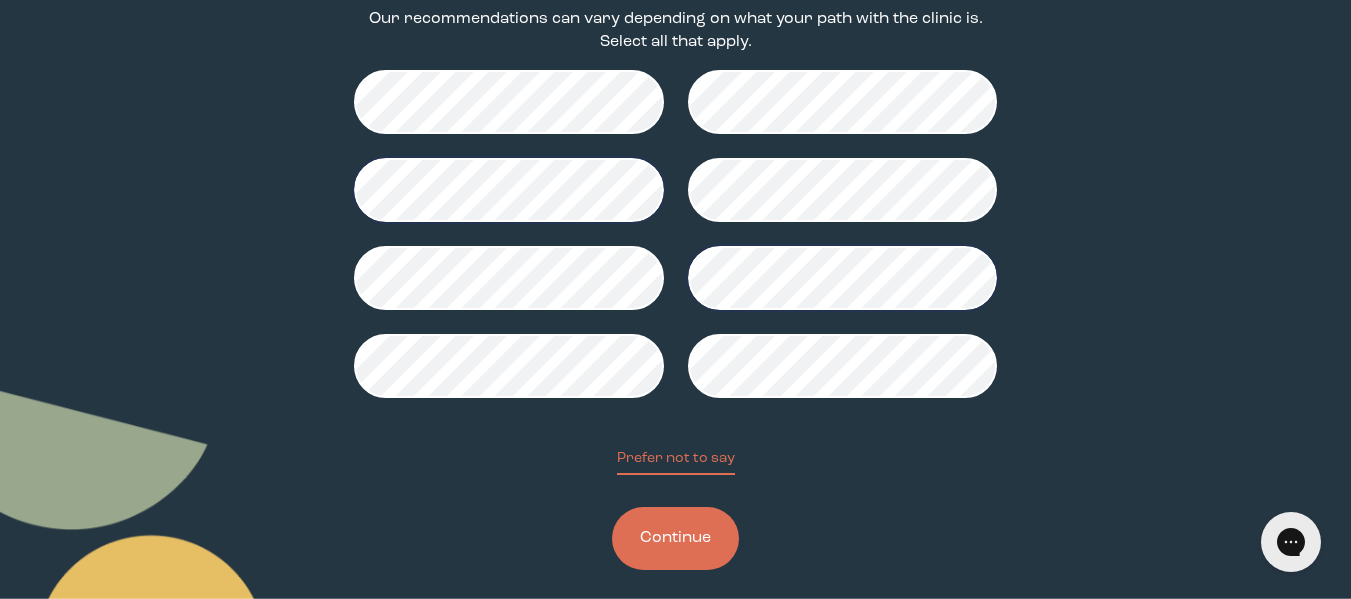 click on "Continue" at bounding box center [675, 538] 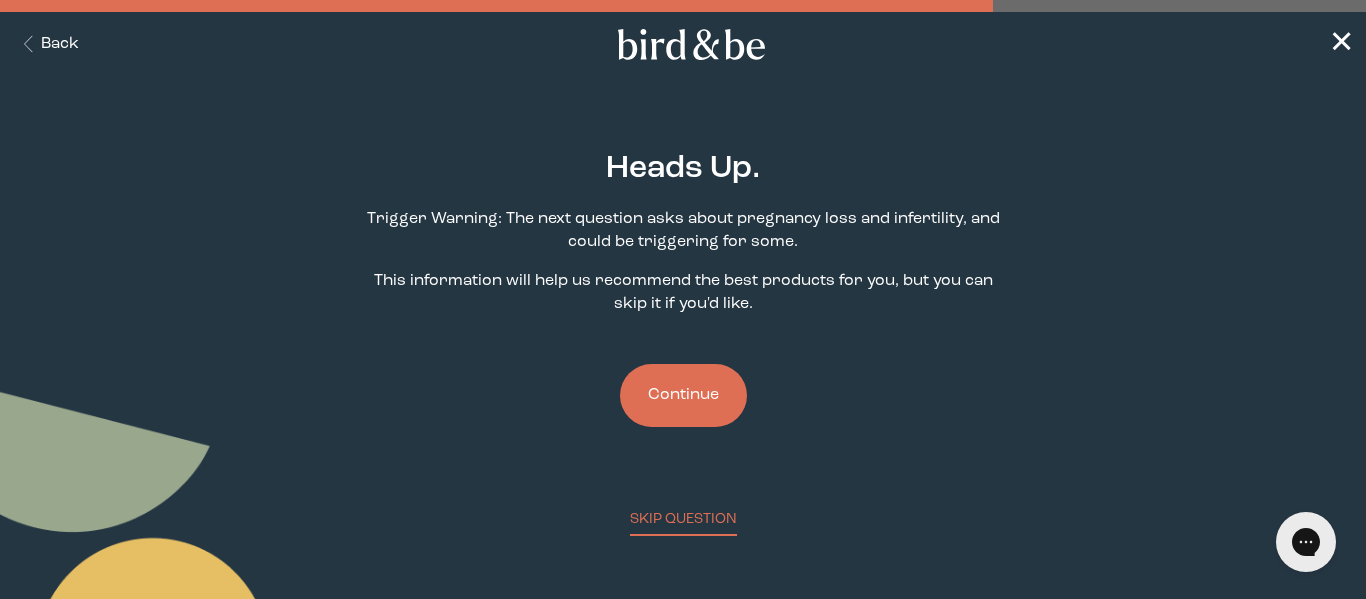 click on "Continue" at bounding box center (683, 395) 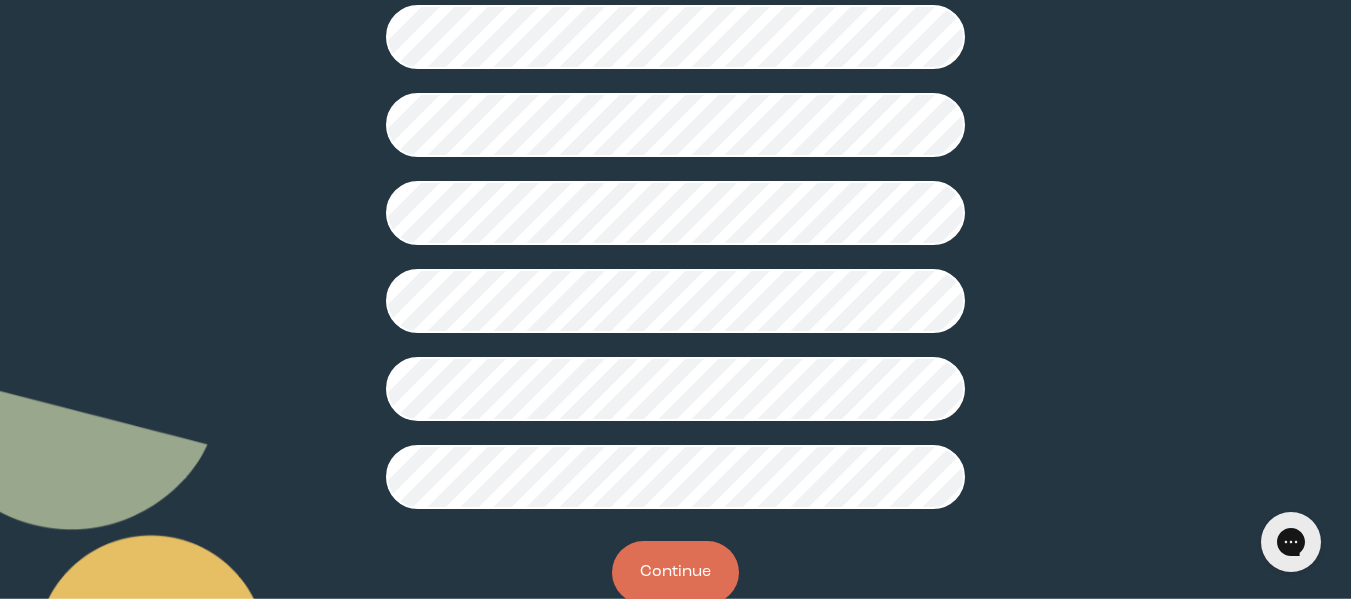 scroll, scrollTop: 600, scrollLeft: 0, axis: vertical 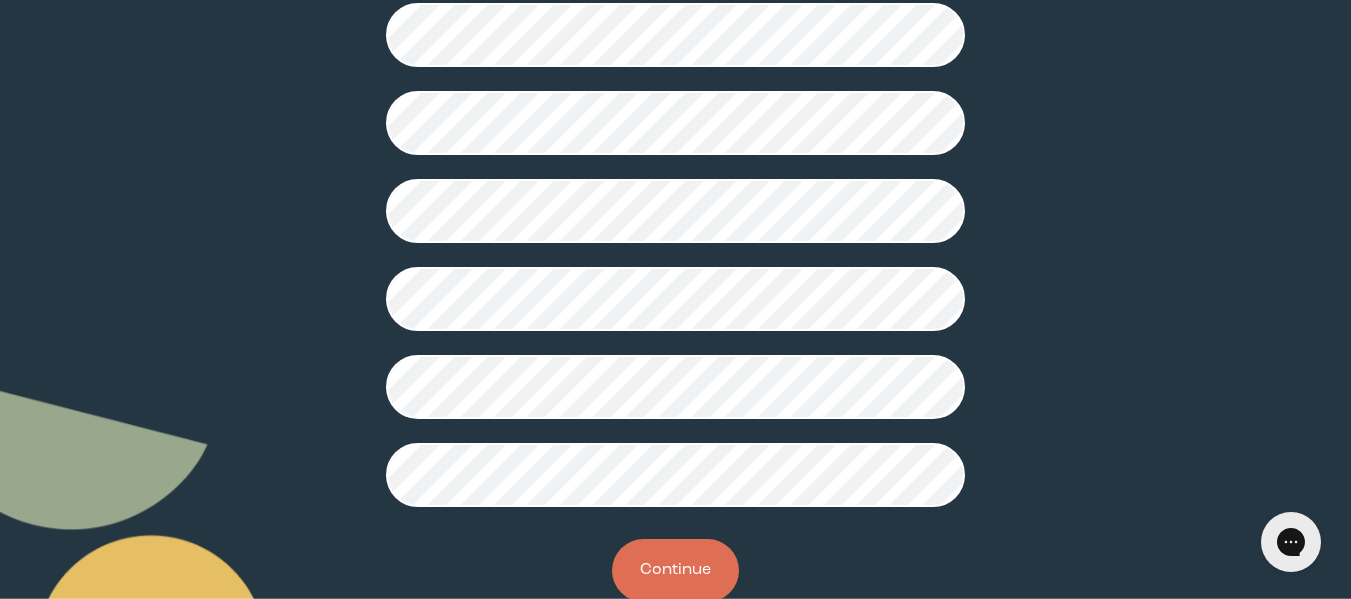 click on "Continue" at bounding box center (675, 570) 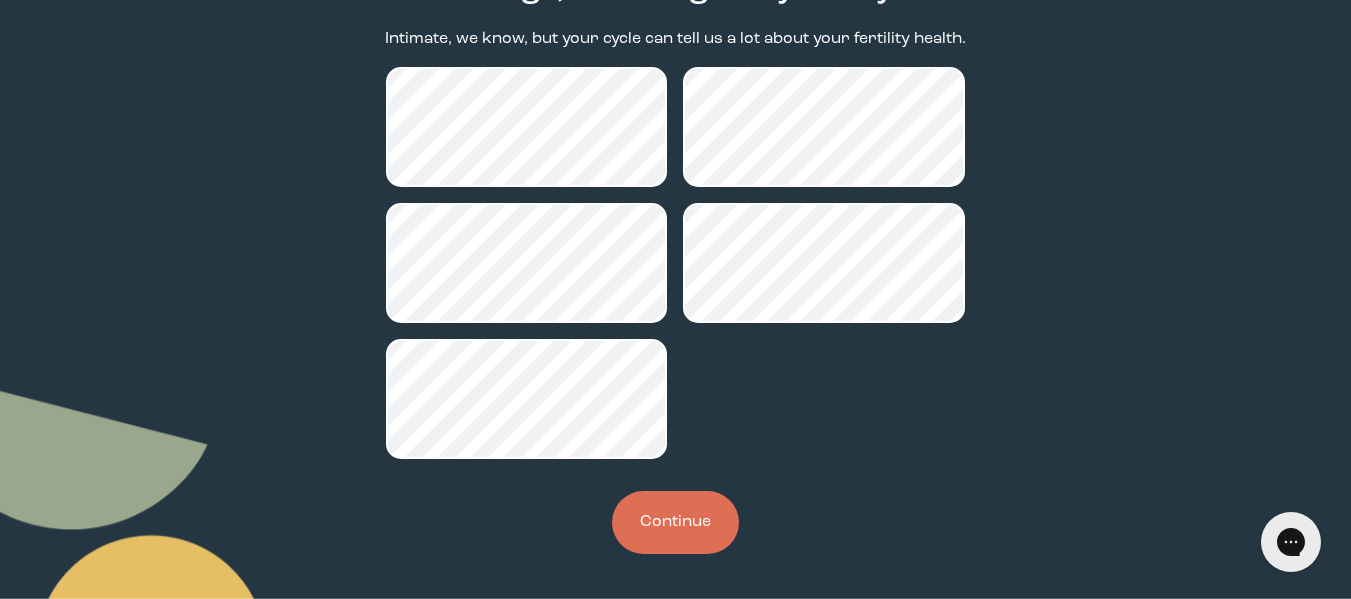 scroll, scrollTop: 183, scrollLeft: 0, axis: vertical 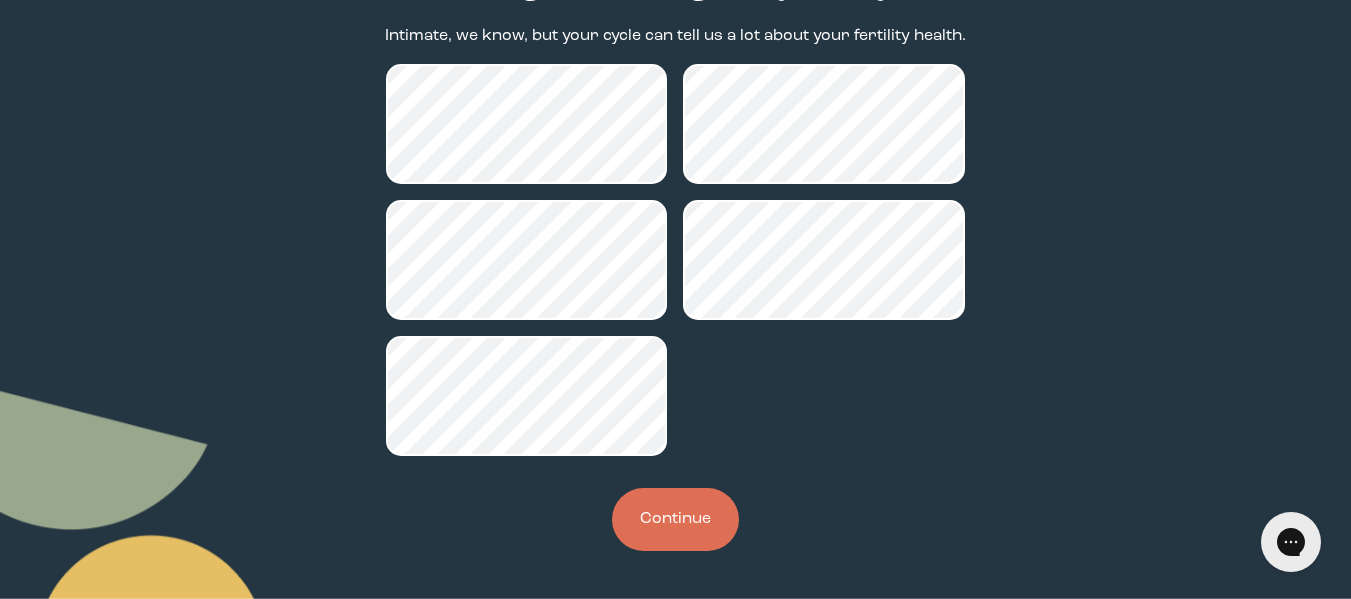 click on "Continue" at bounding box center (675, 519) 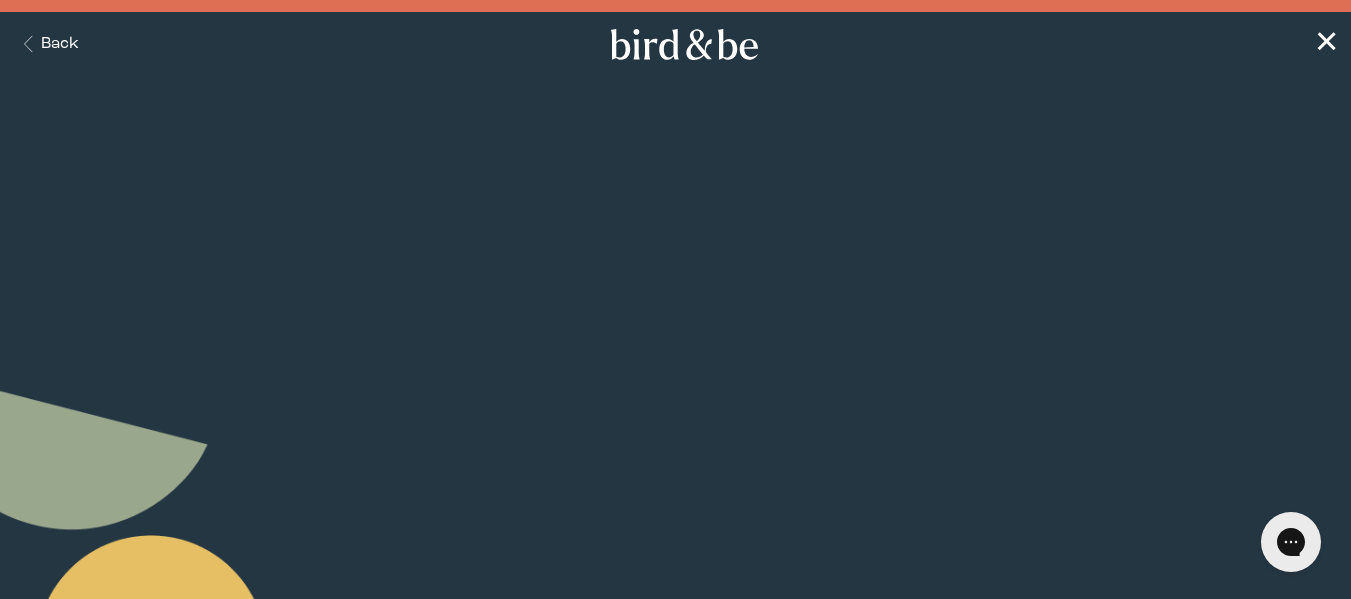 scroll, scrollTop: 0, scrollLeft: 0, axis: both 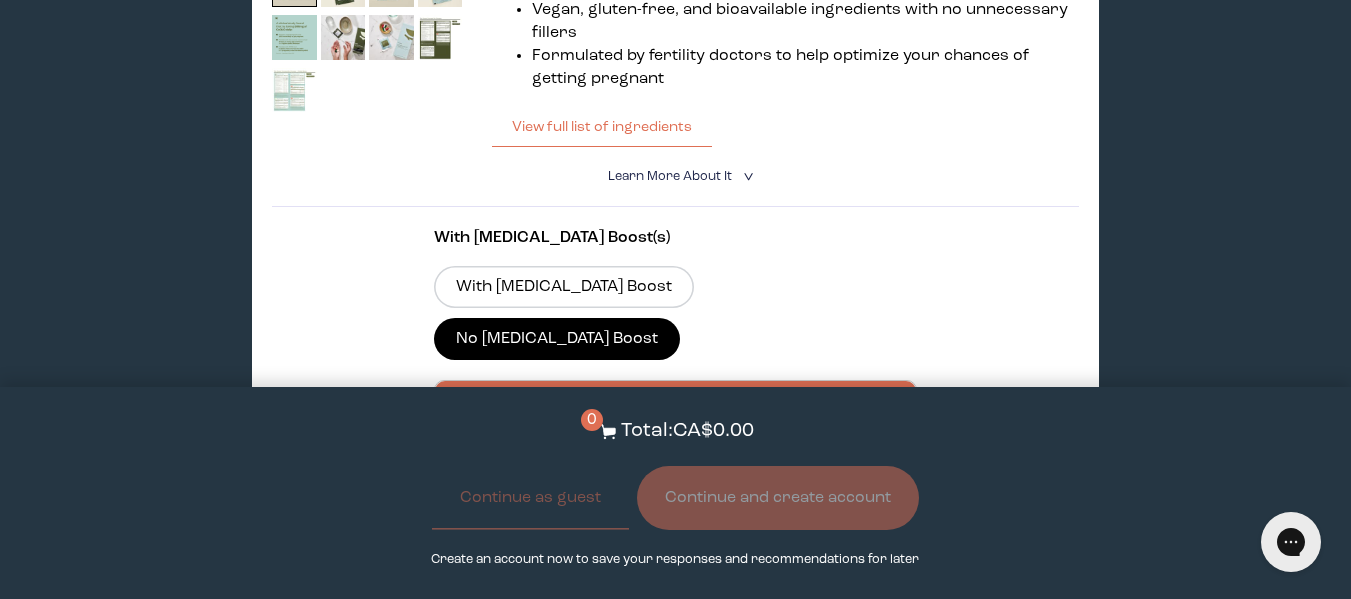 click at bounding box center [696, 463] 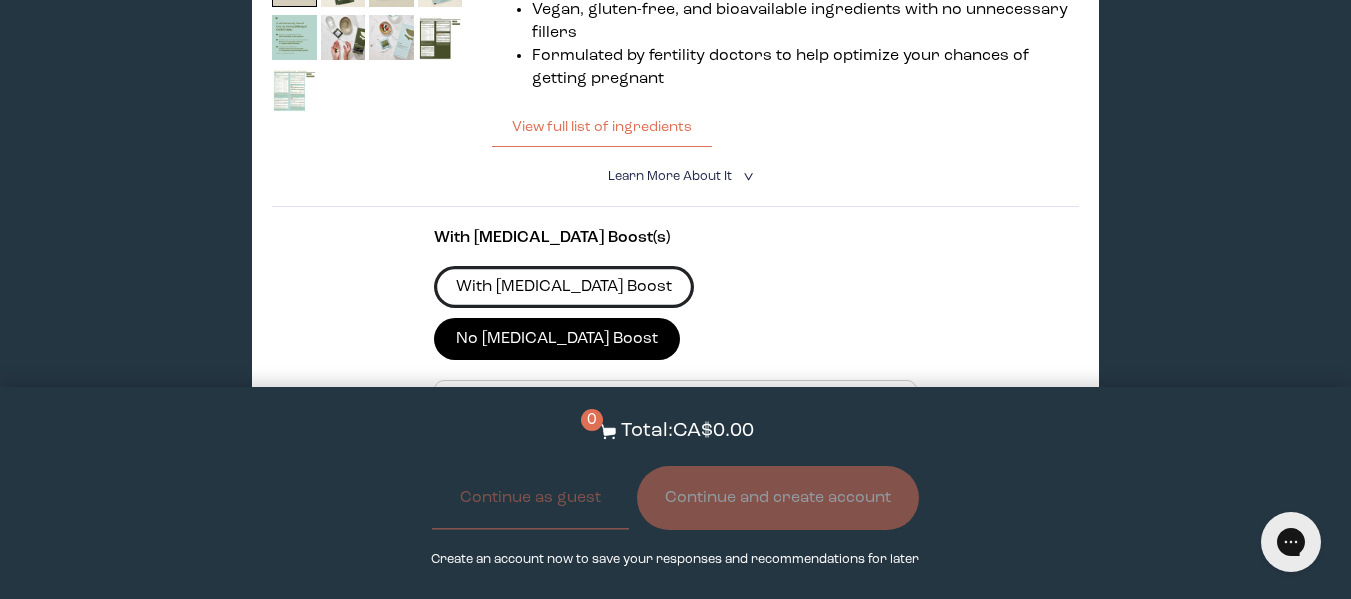 click on "With [MEDICAL_DATA] Boost" at bounding box center (564, 287) 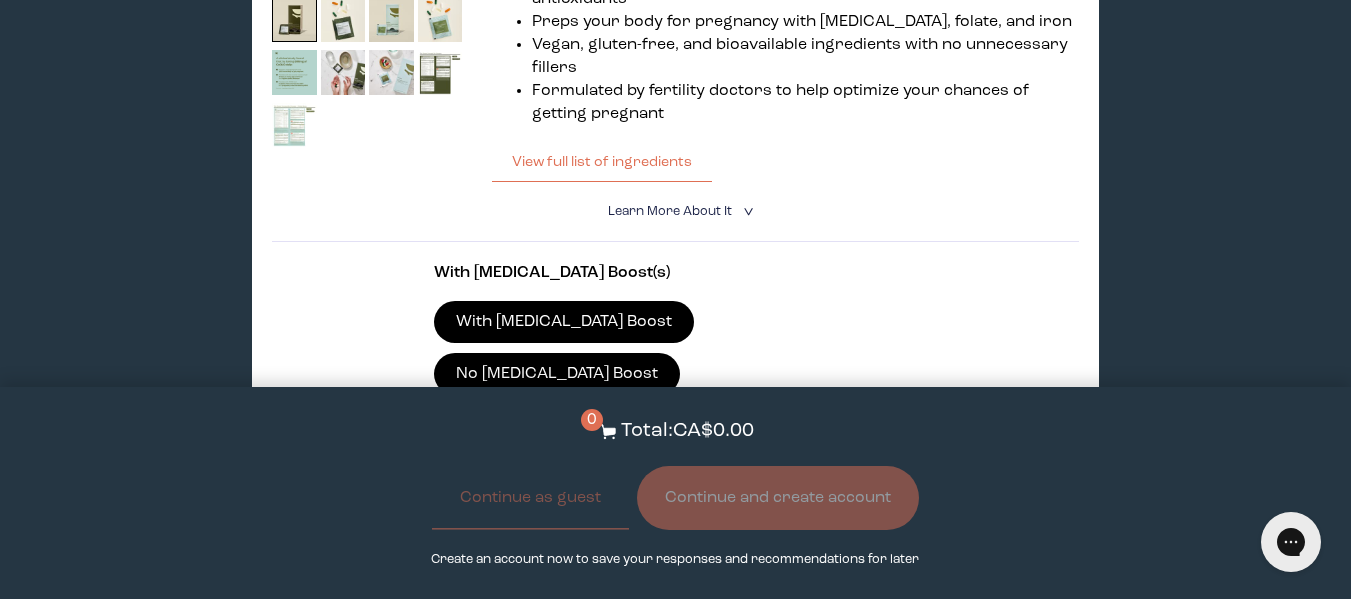 scroll, scrollTop: 2500, scrollLeft: 0, axis: vertical 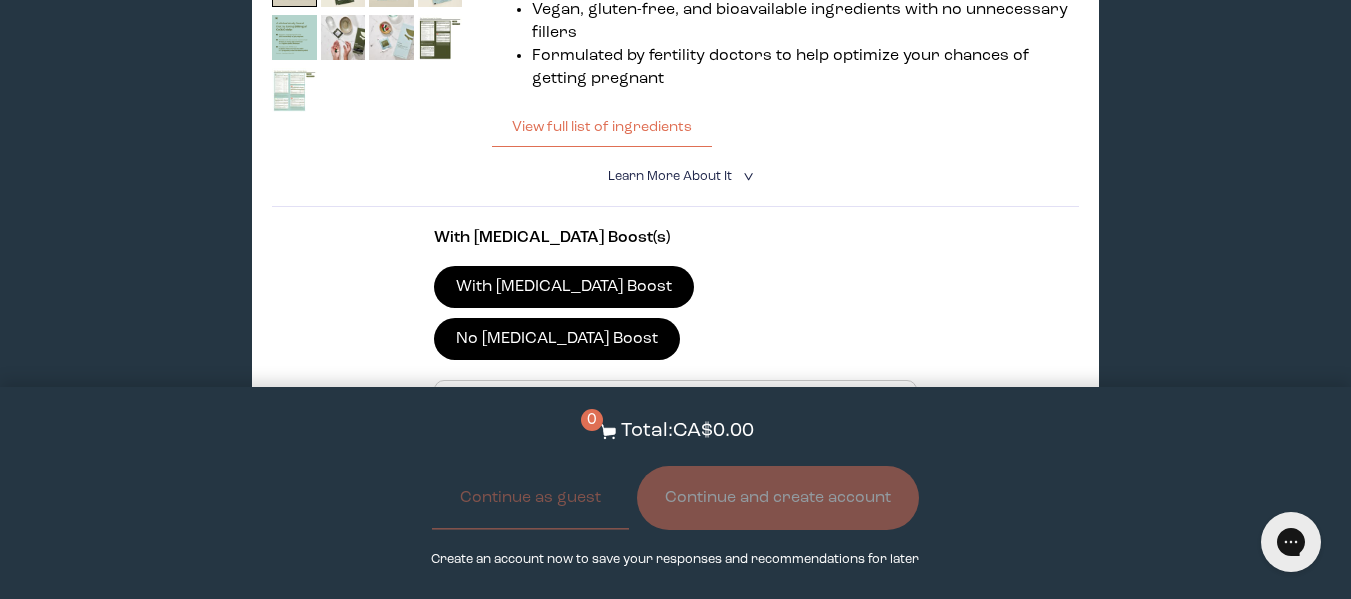 click on "Add to Cart - CA$82.80" at bounding box center [675, 563] 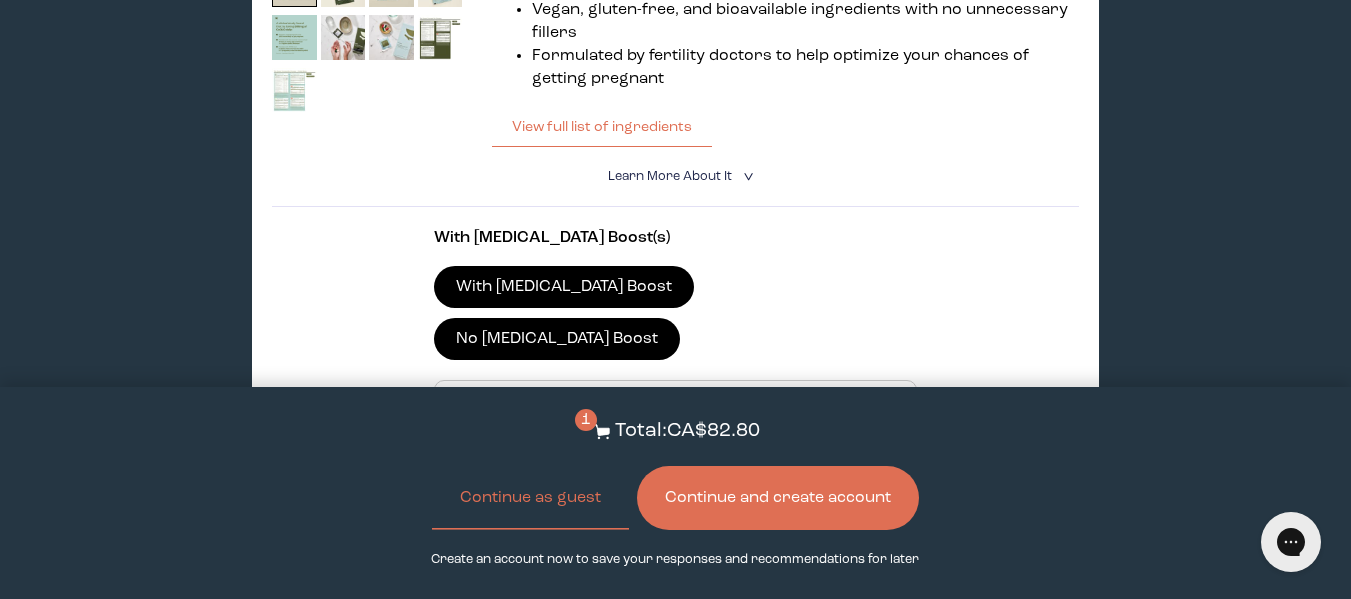 click on "Continue and create account" at bounding box center (778, 498) 